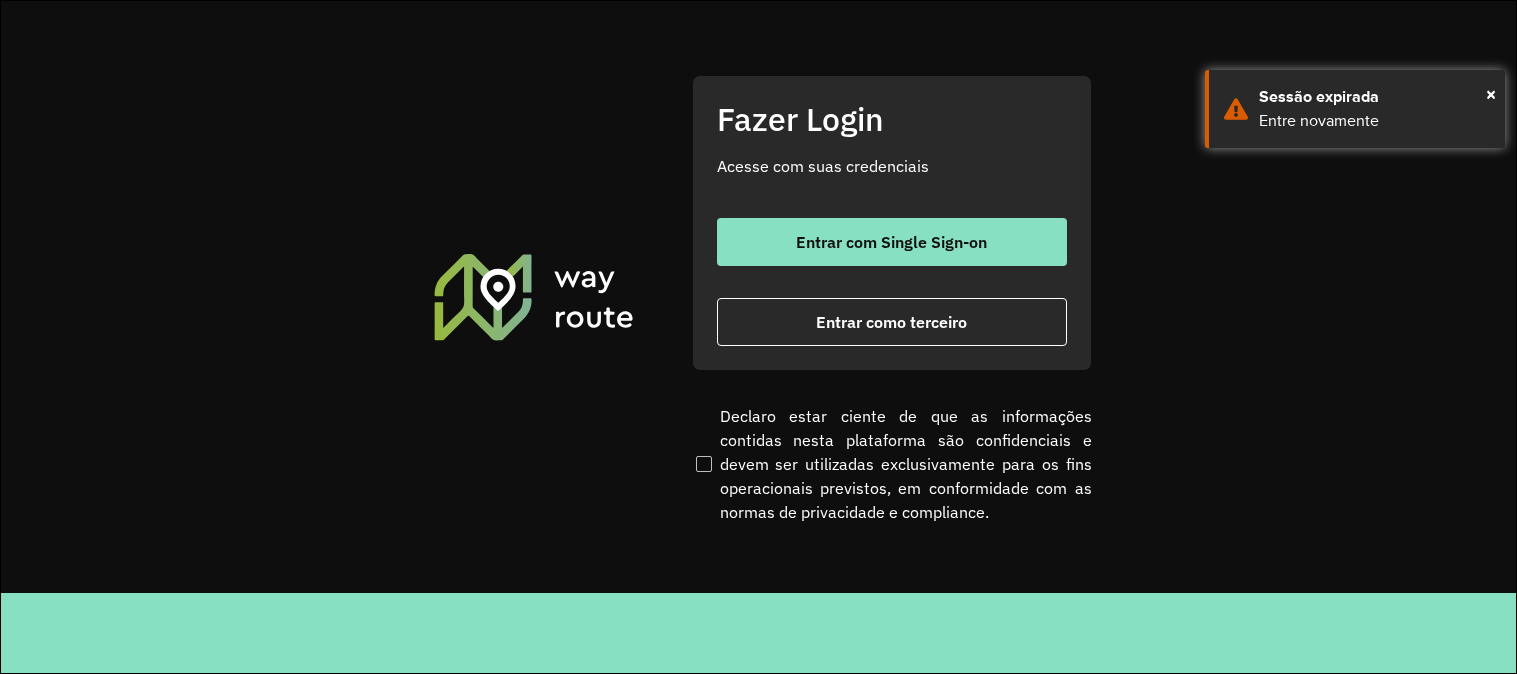 scroll, scrollTop: 0, scrollLeft: 0, axis: both 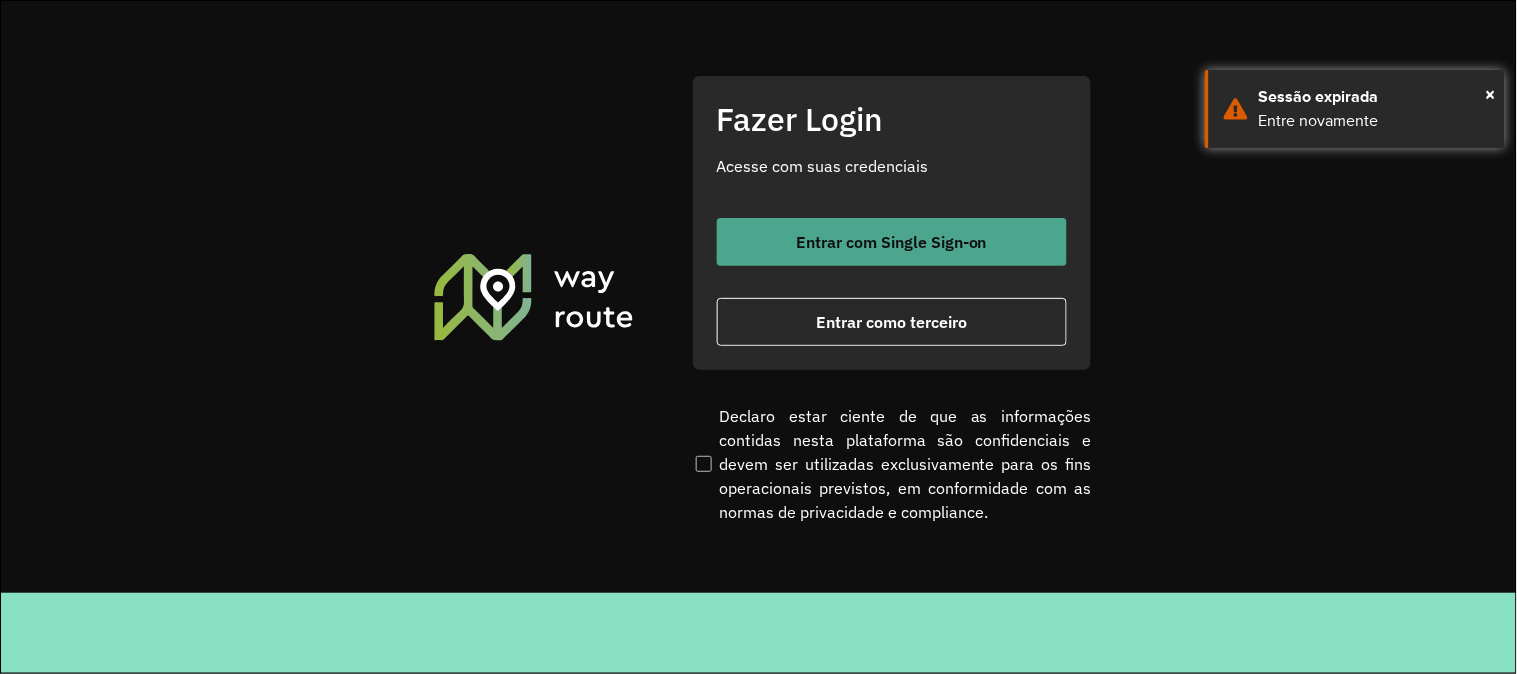 click on "Entrar com Single Sign-on" at bounding box center [891, 242] 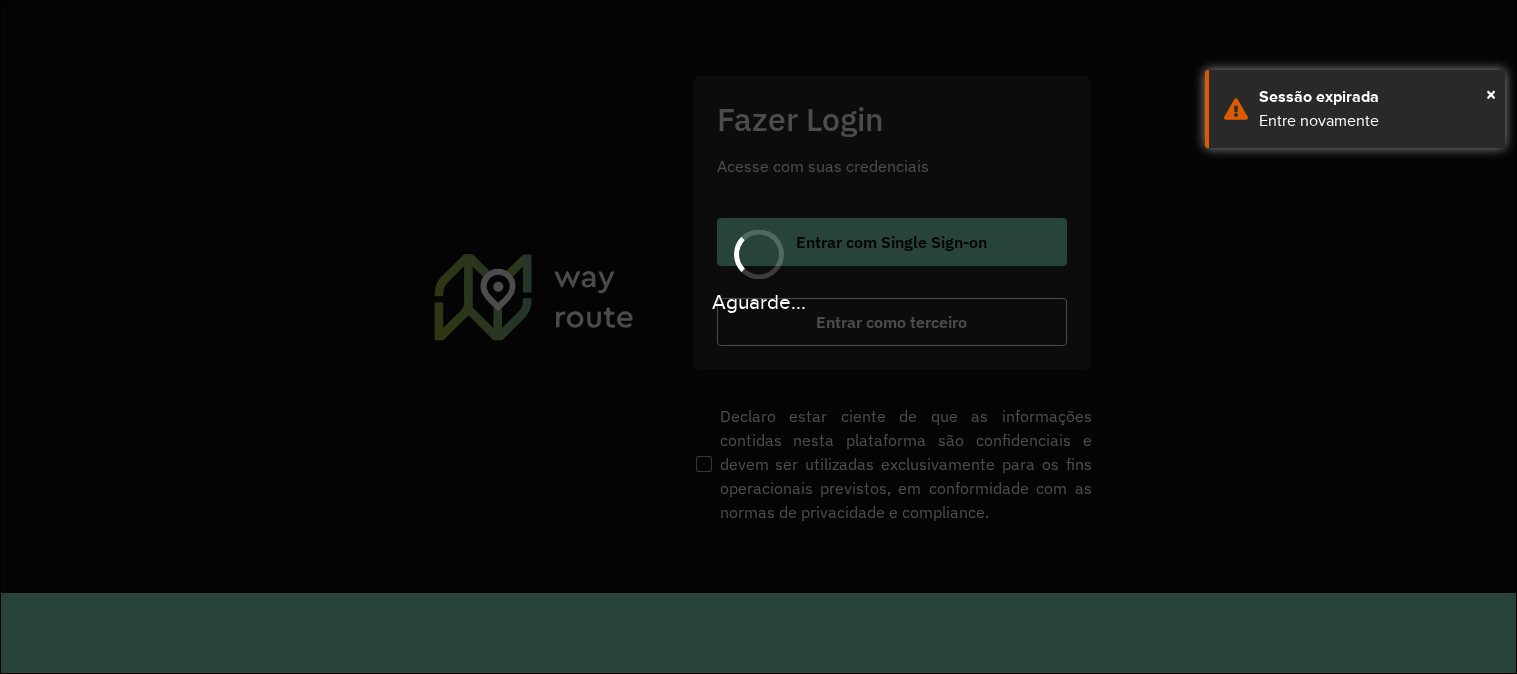 scroll, scrollTop: 0, scrollLeft: 0, axis: both 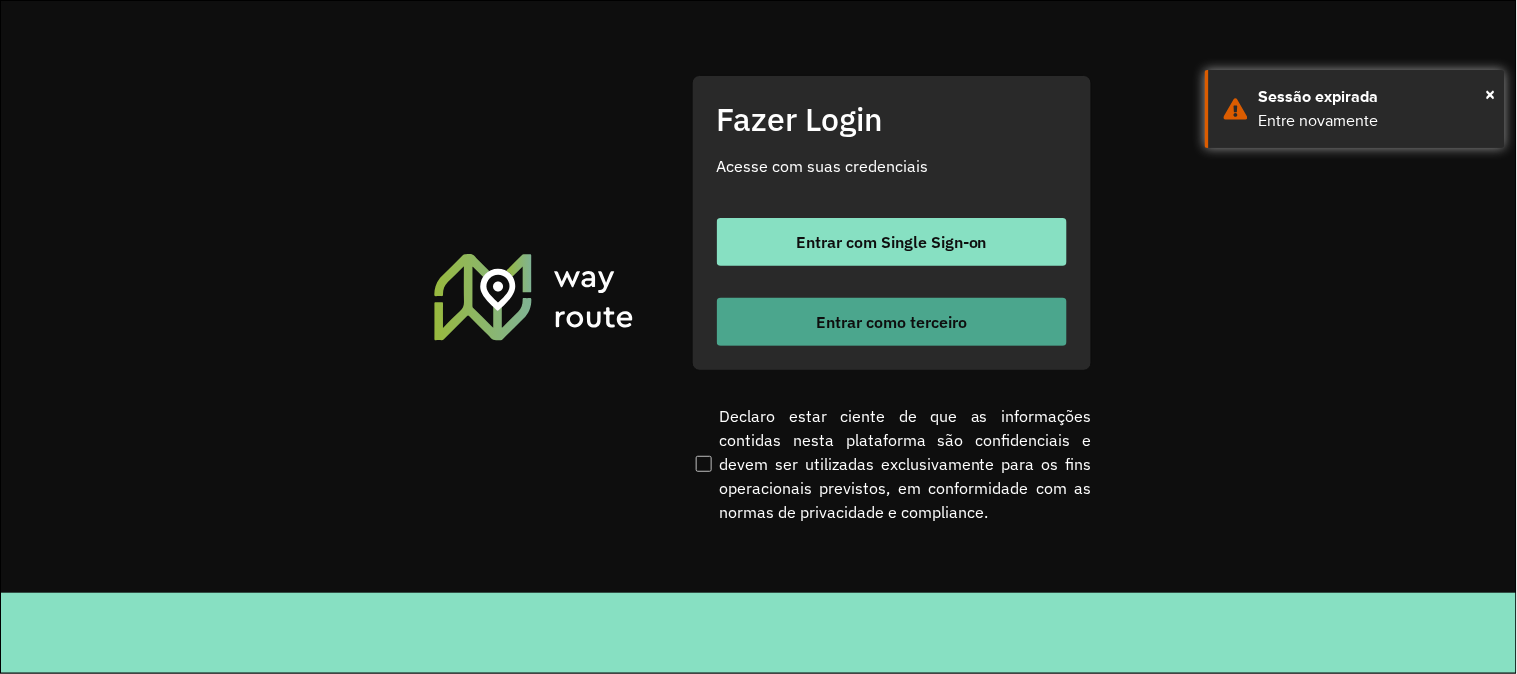 click on "Entrar como terceiro" at bounding box center [891, 322] 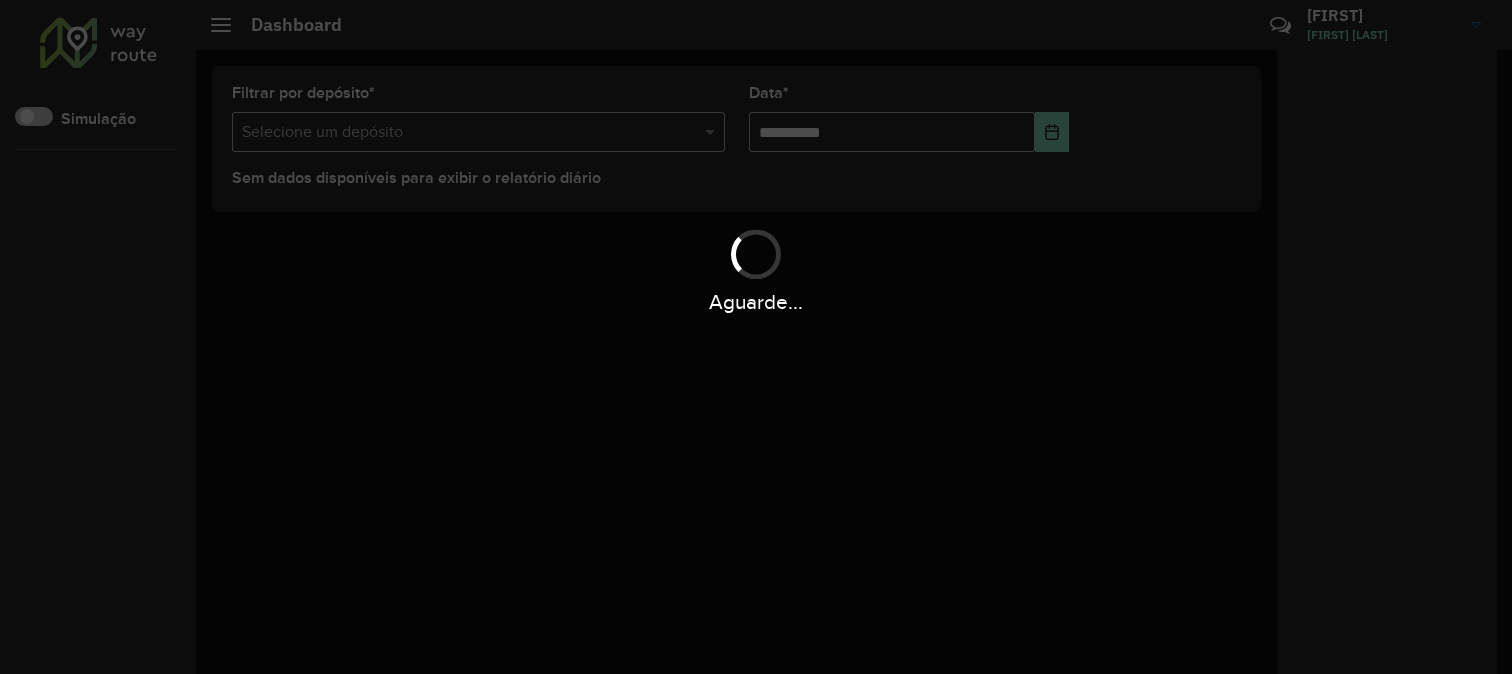 scroll, scrollTop: 0, scrollLeft: 0, axis: both 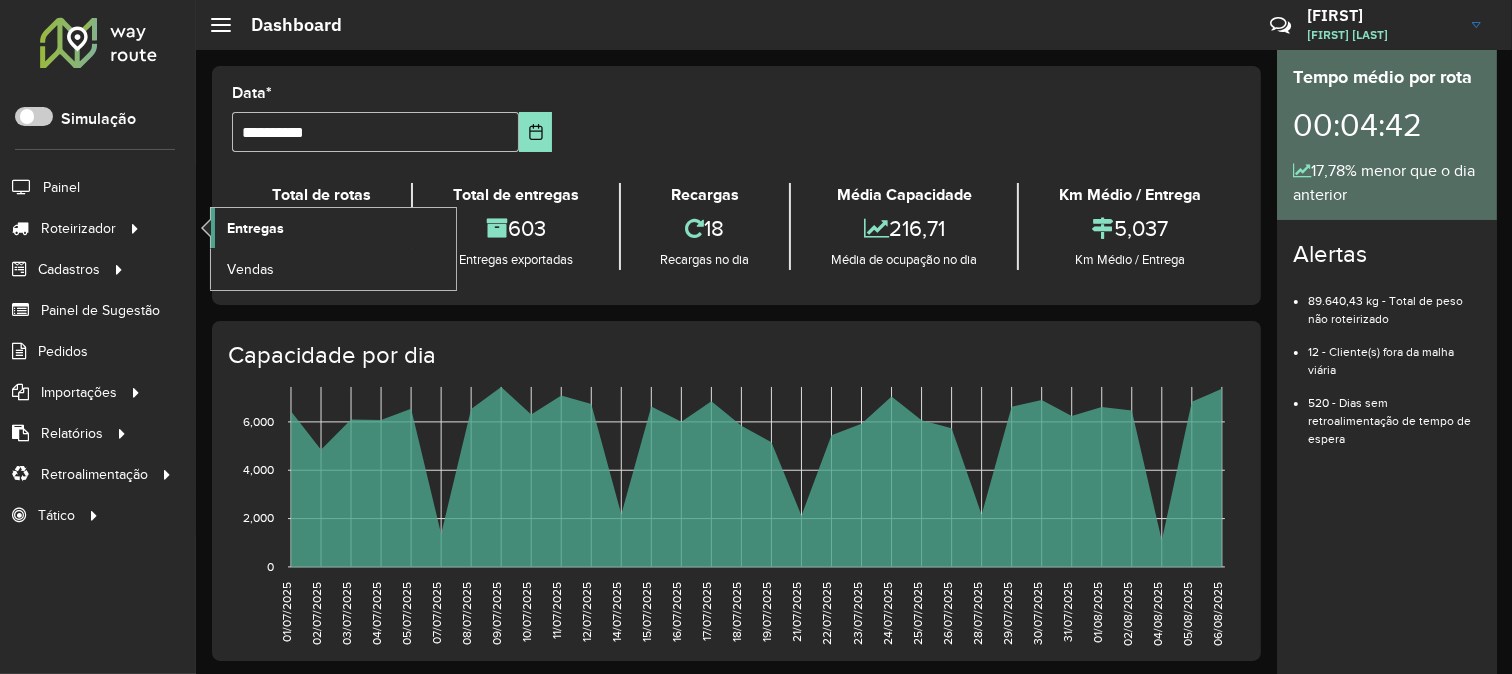click on "Entregas" 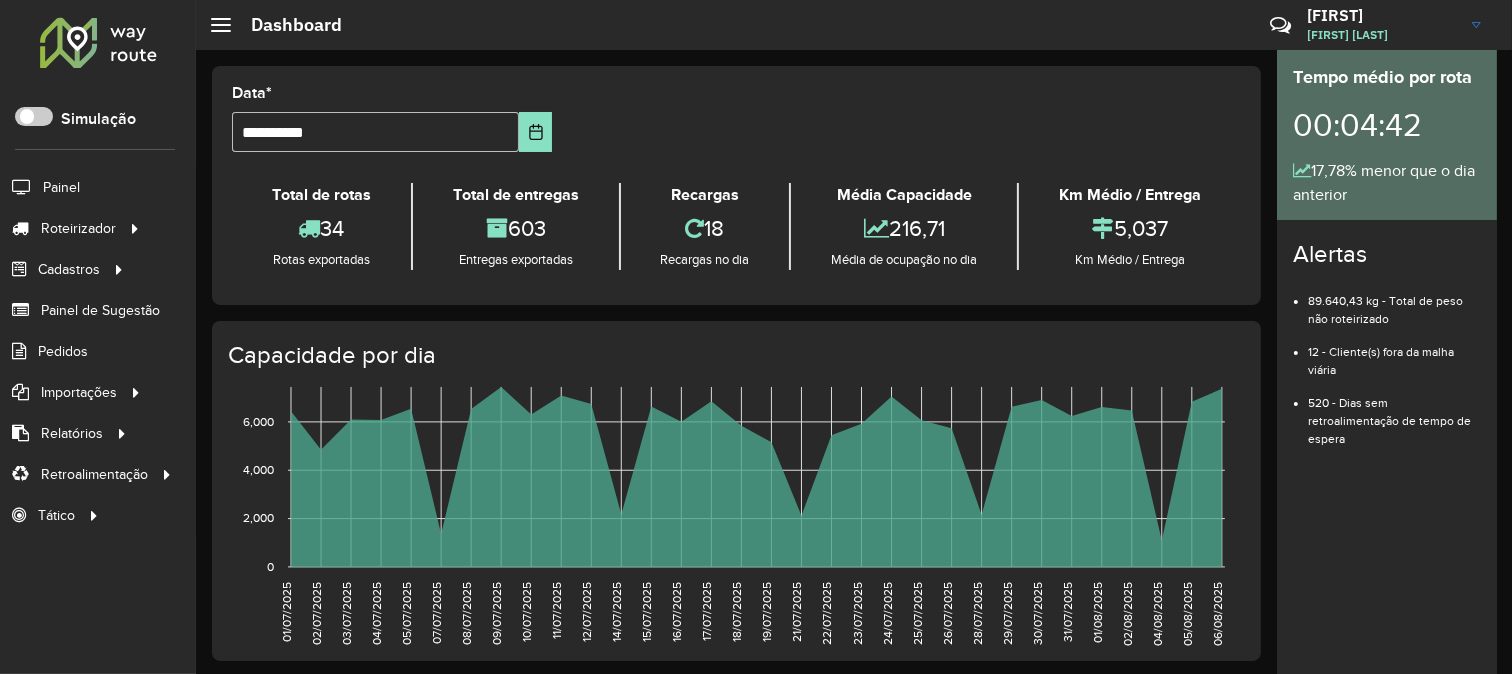 click on "**********" 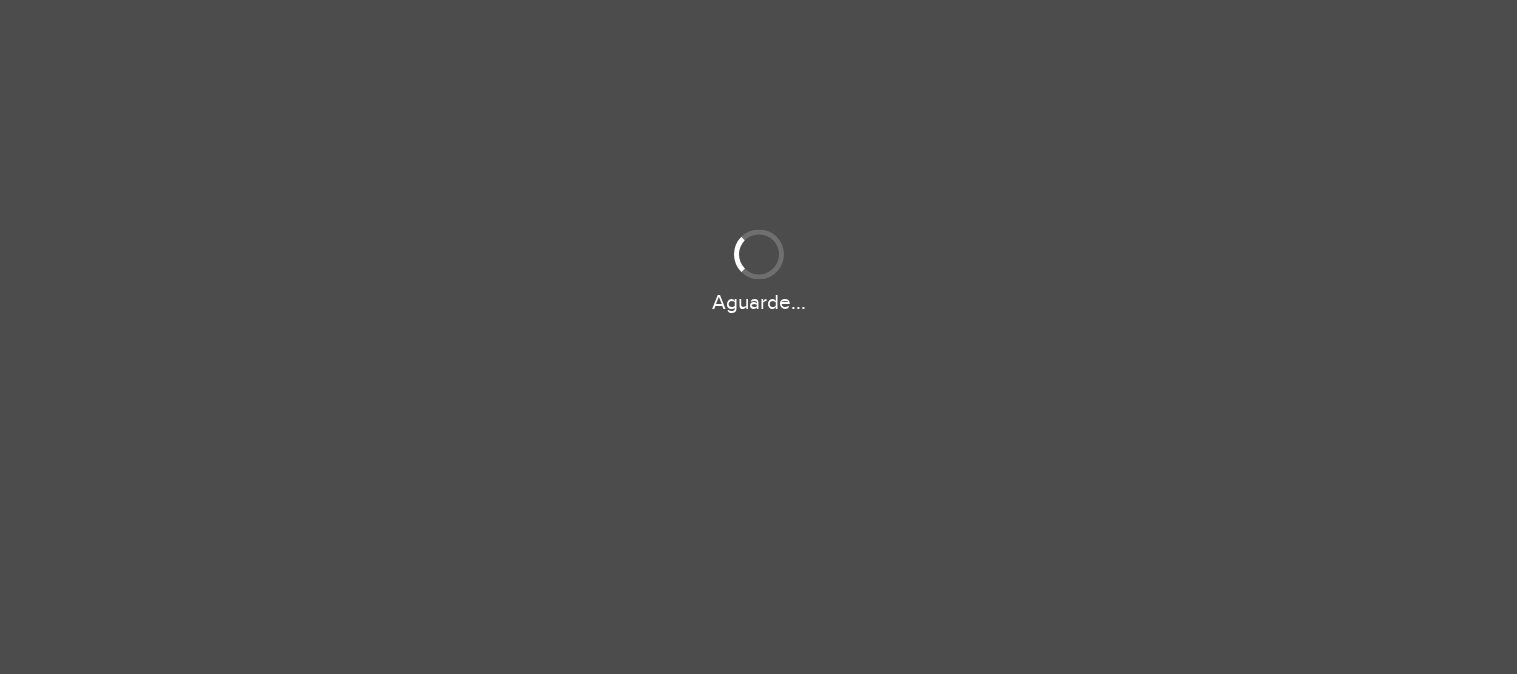 scroll, scrollTop: 0, scrollLeft: 0, axis: both 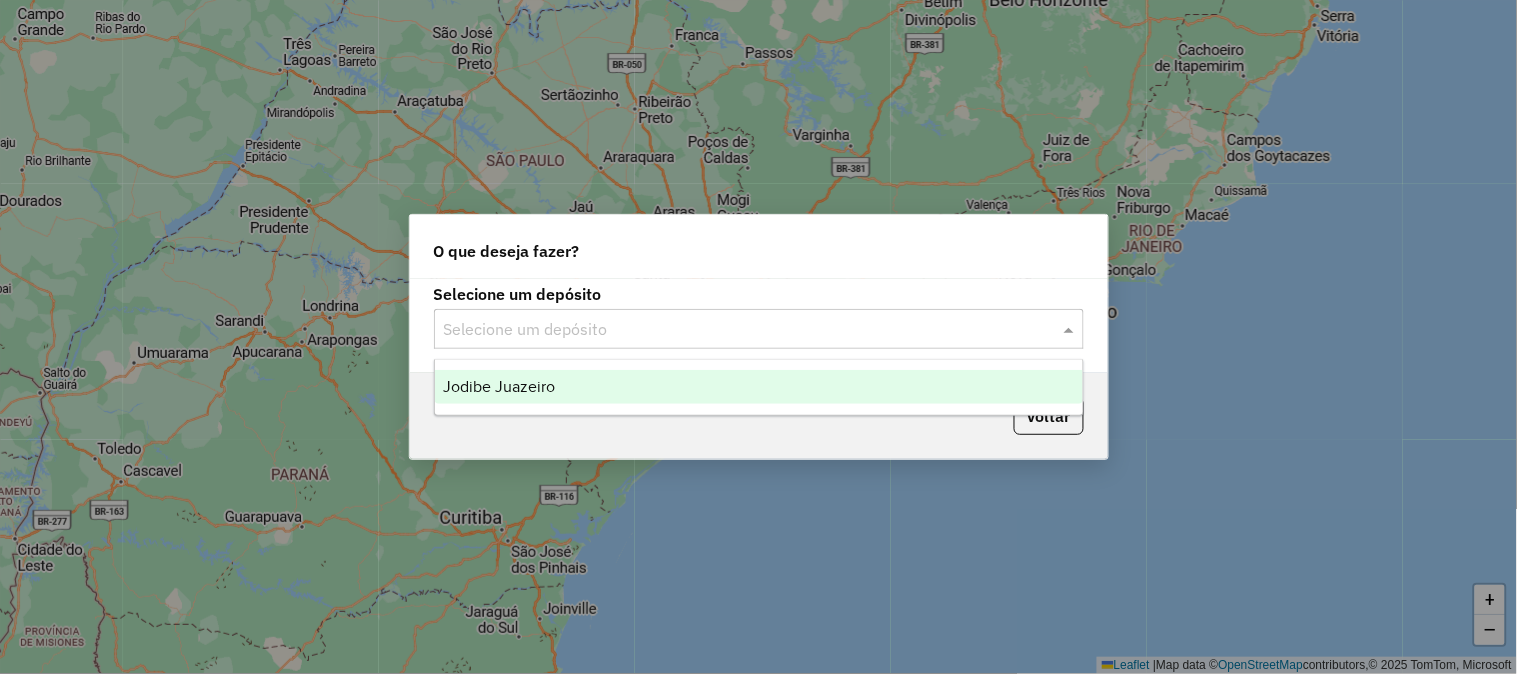 click 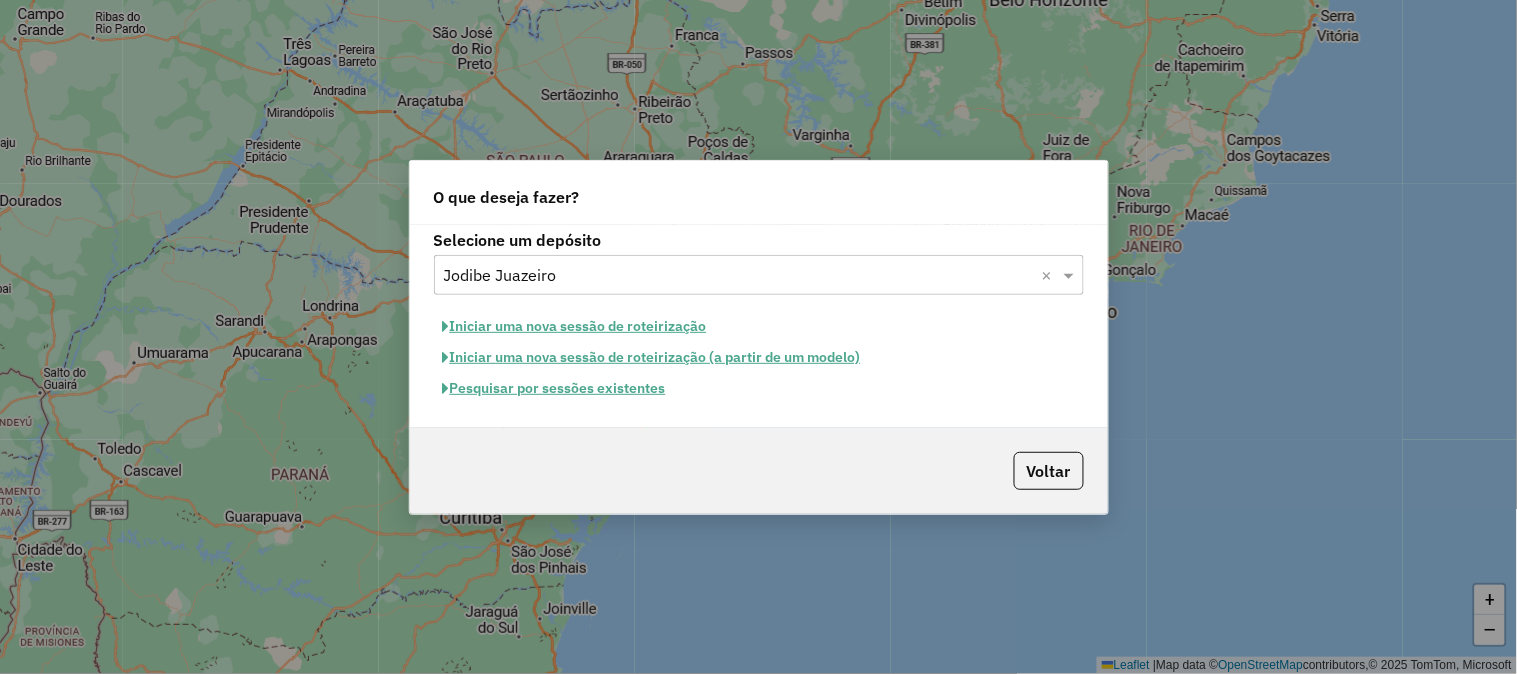 click on "Pesquisar por sessões existentes" 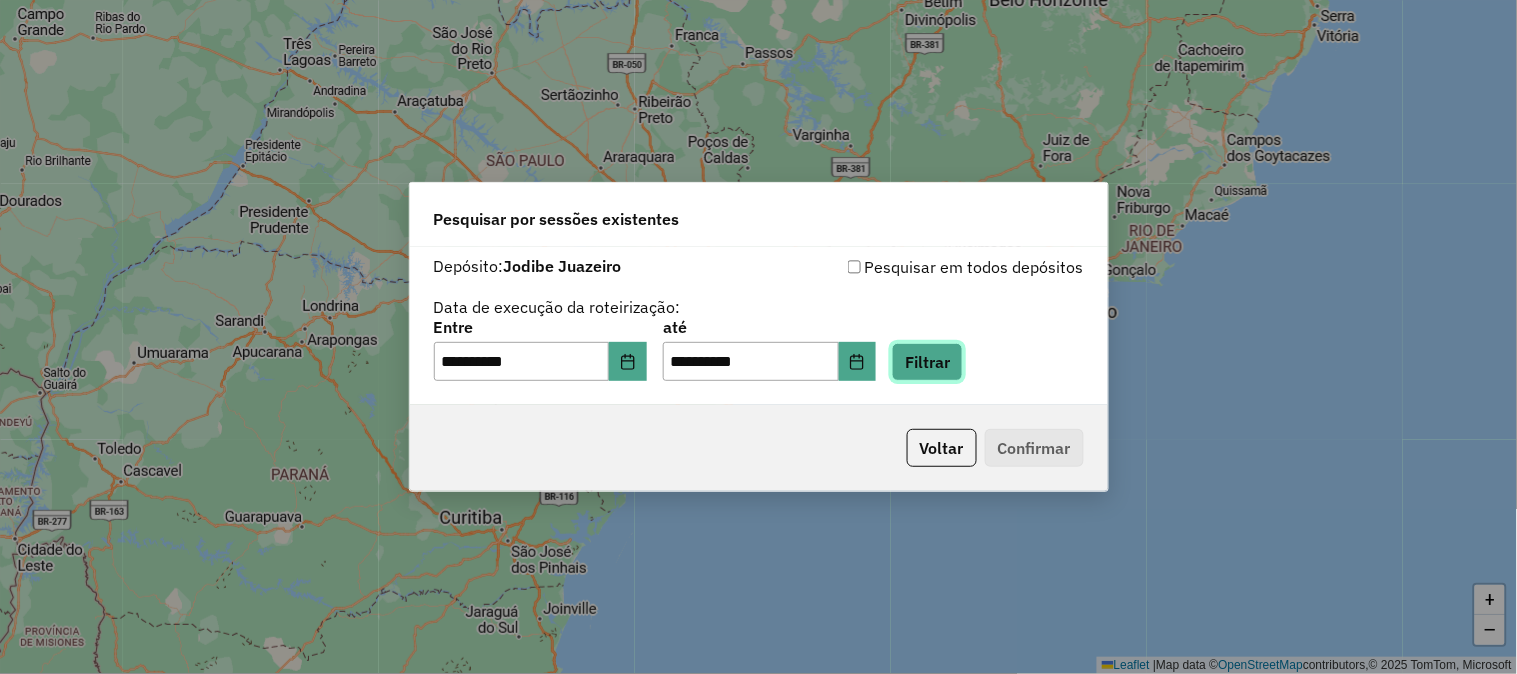 click on "Filtrar" 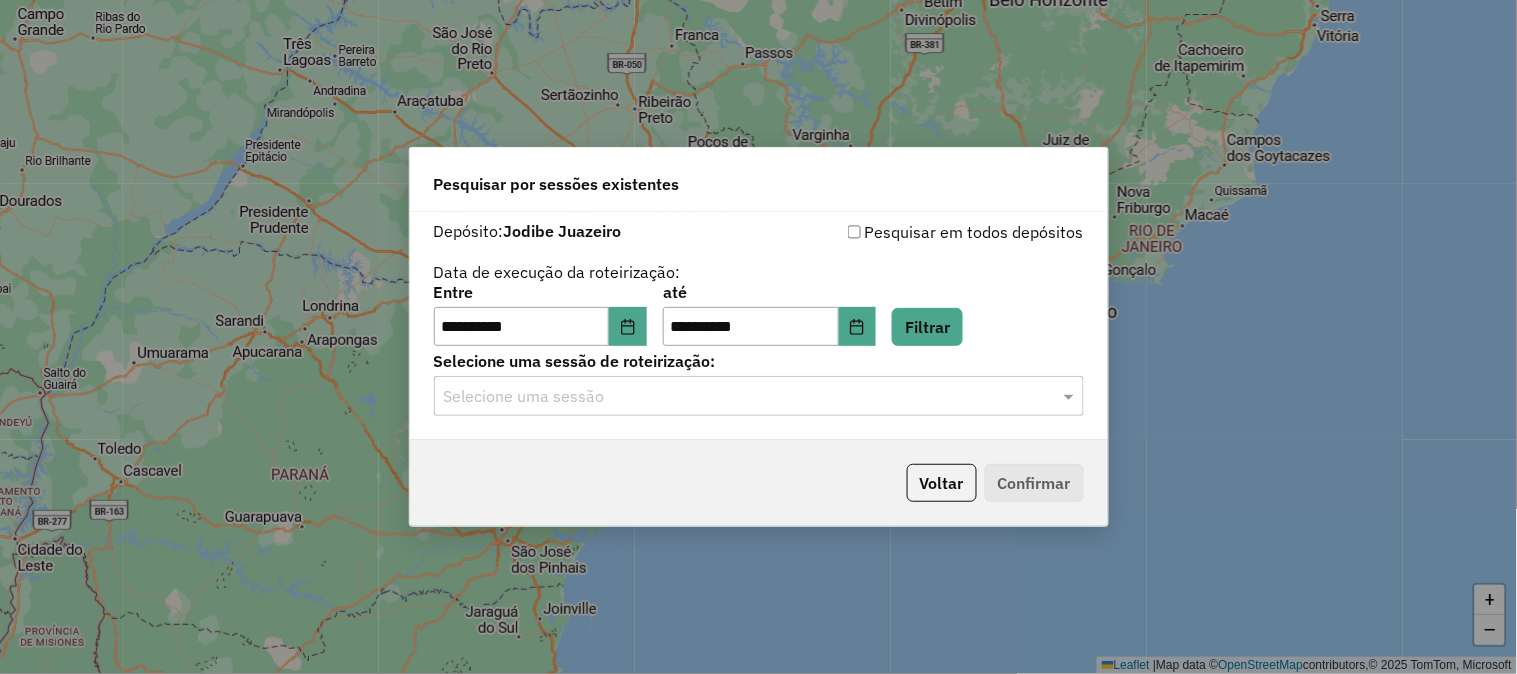 click on "**********" 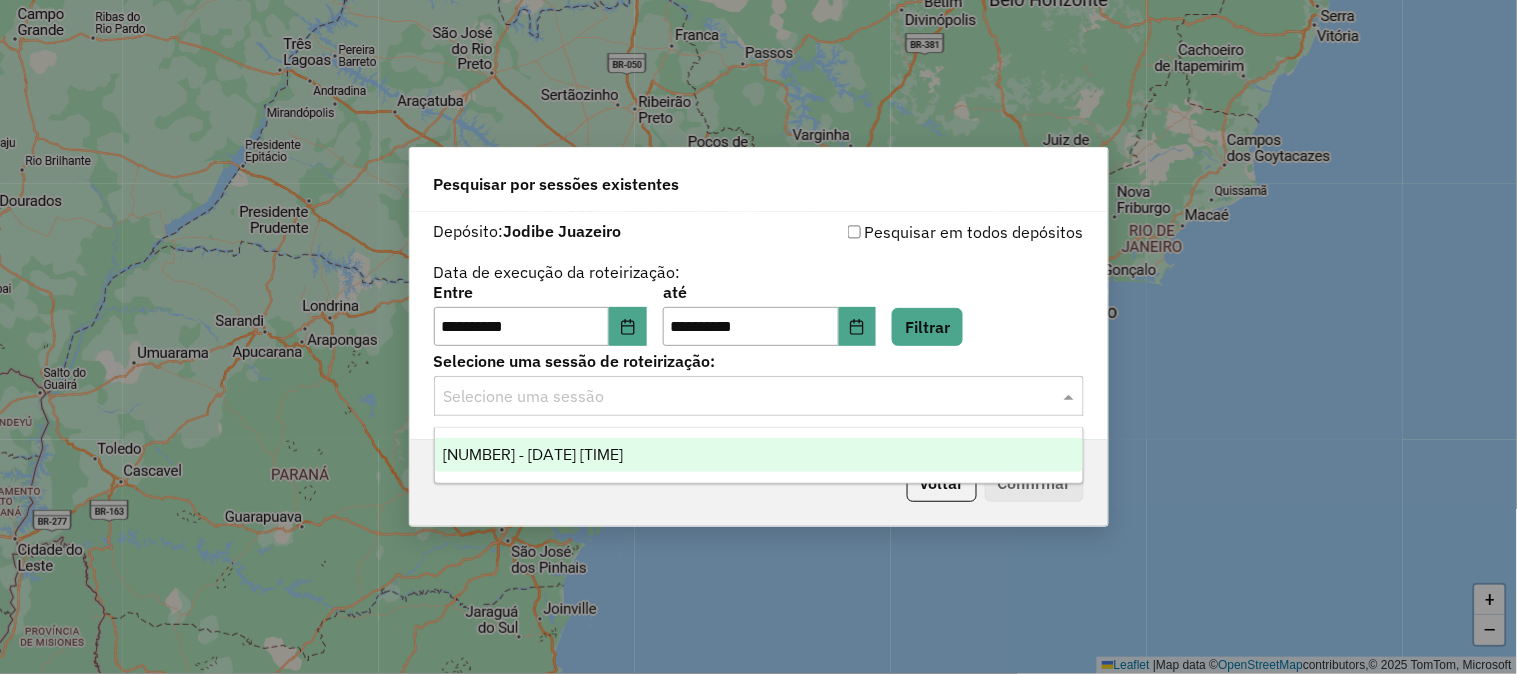 click on "975600 - 06/08/2025 18:38" at bounding box center (759, 455) 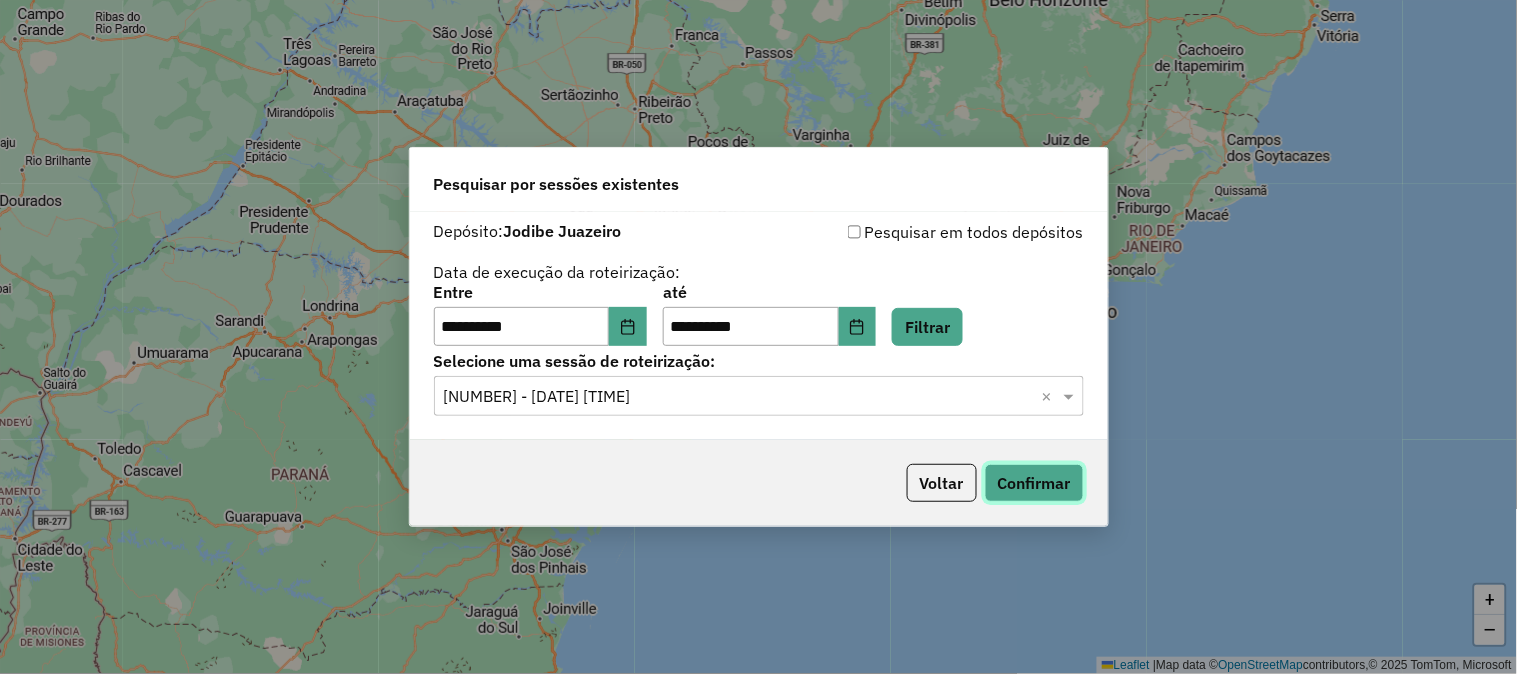 click on "Confirmar" 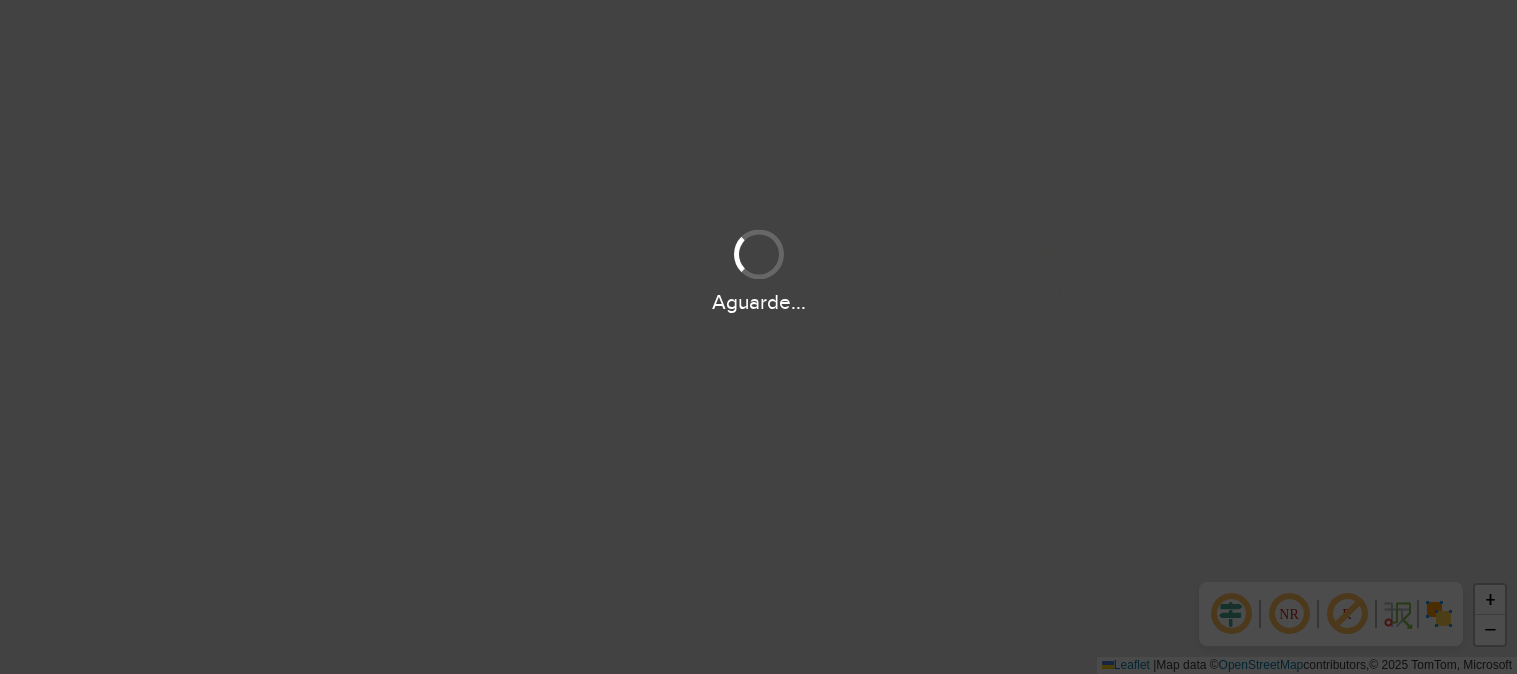 scroll, scrollTop: 0, scrollLeft: 0, axis: both 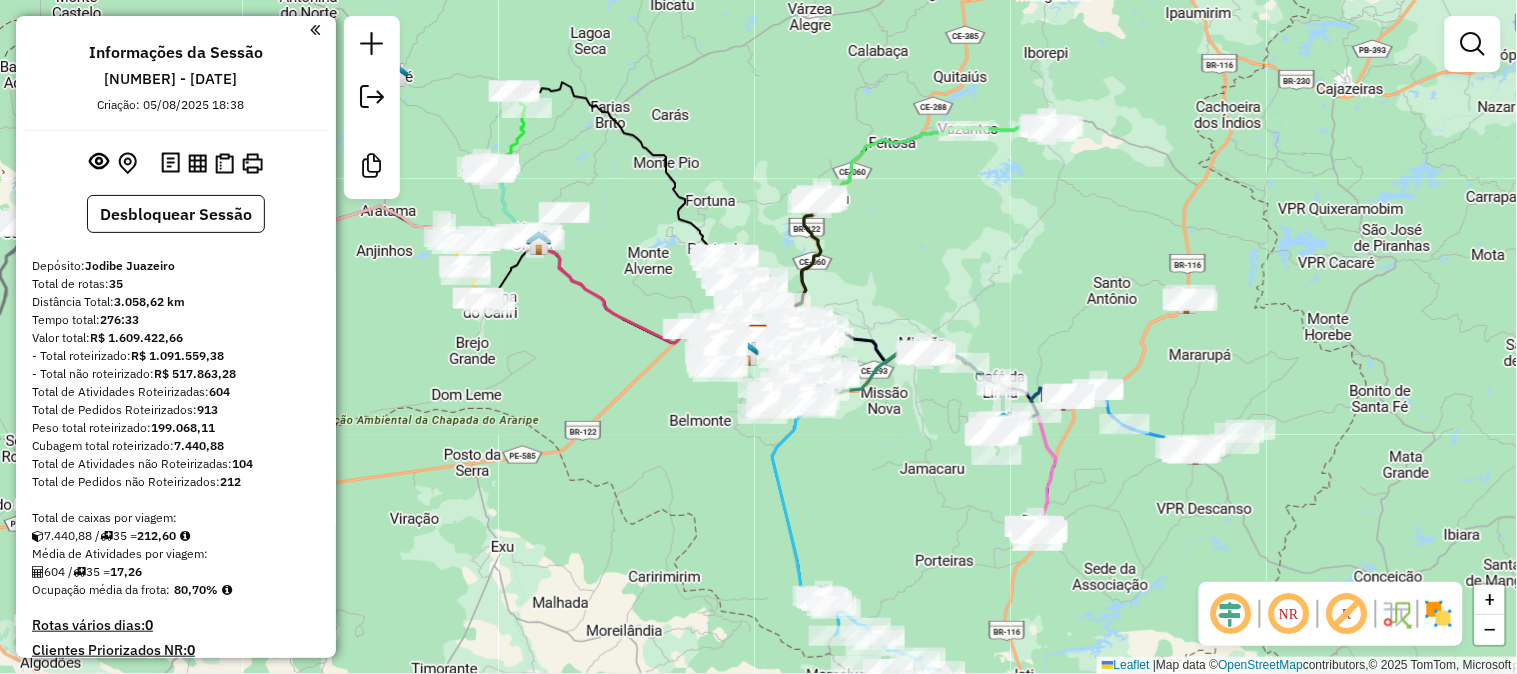 click on "Janela de atendimento Grade de atendimento Capacidade Transportadoras Veículos Cliente Pedidos  Rotas Selecione os dias de semana para filtrar as janelas de atendimento  Seg   Ter   Qua   Qui   Sex   Sáb   Dom  Informe o período da janela de atendimento: De: Até:  Filtrar exatamente a janela do cliente  Considerar janela de atendimento padrão  Selecione os dias de semana para filtrar as grades de atendimento  Seg   Ter   Qua   Qui   Sex   Sáb   Dom   Considerar clientes sem dia de atendimento cadastrado  Clientes fora do dia de atendimento selecionado Filtrar as atividades entre os valores definidos abaixo:  Peso mínimo:   Peso máximo:   Cubagem mínima:   Cubagem máxima:   De:   Até:  Filtrar as atividades entre o tempo de atendimento definido abaixo:  De:   Até:   Considerar capacidade total dos clientes não roteirizados Transportadora: Selecione um ou mais itens Tipo de veículo: Selecione um ou mais itens Veículo: Selecione um ou mais itens Motorista: Selecione um ou mais itens Nome: Rótulo:" 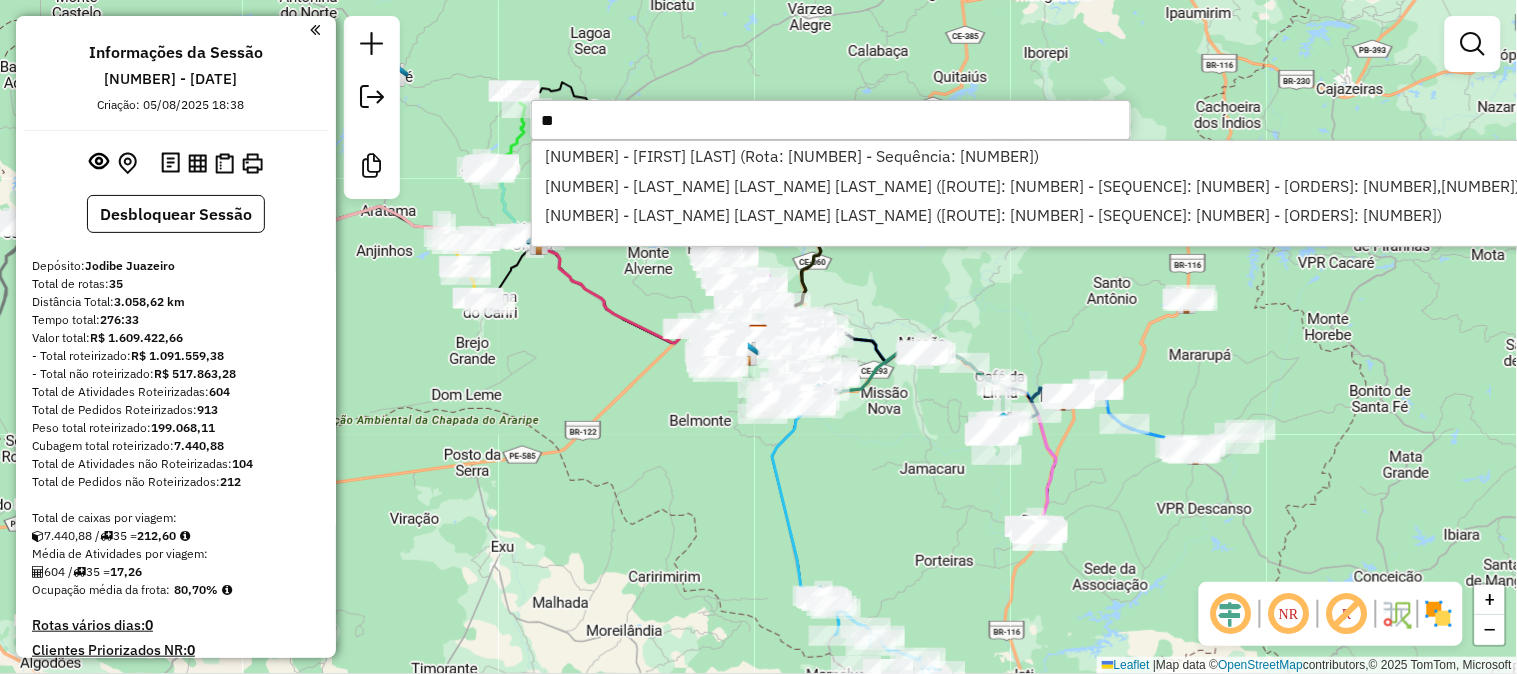 type on "*" 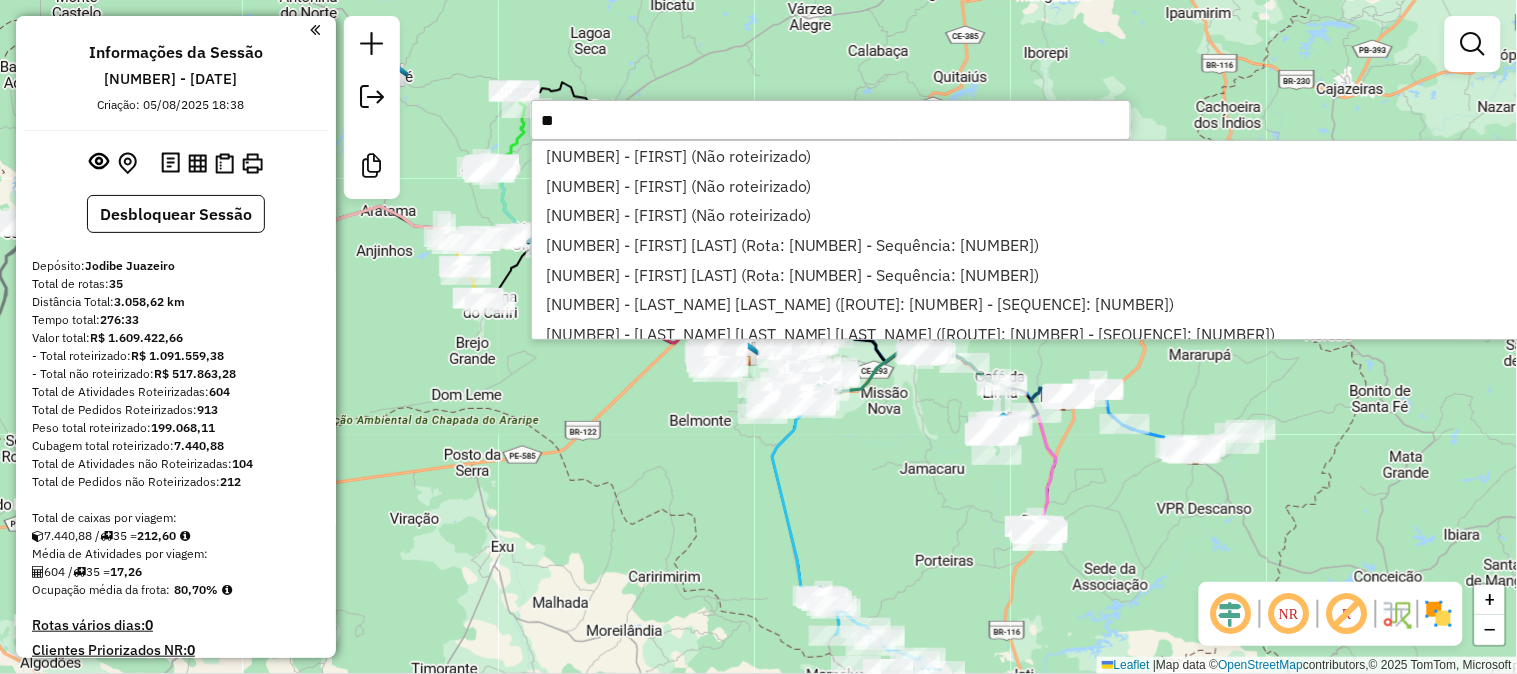 type on "*" 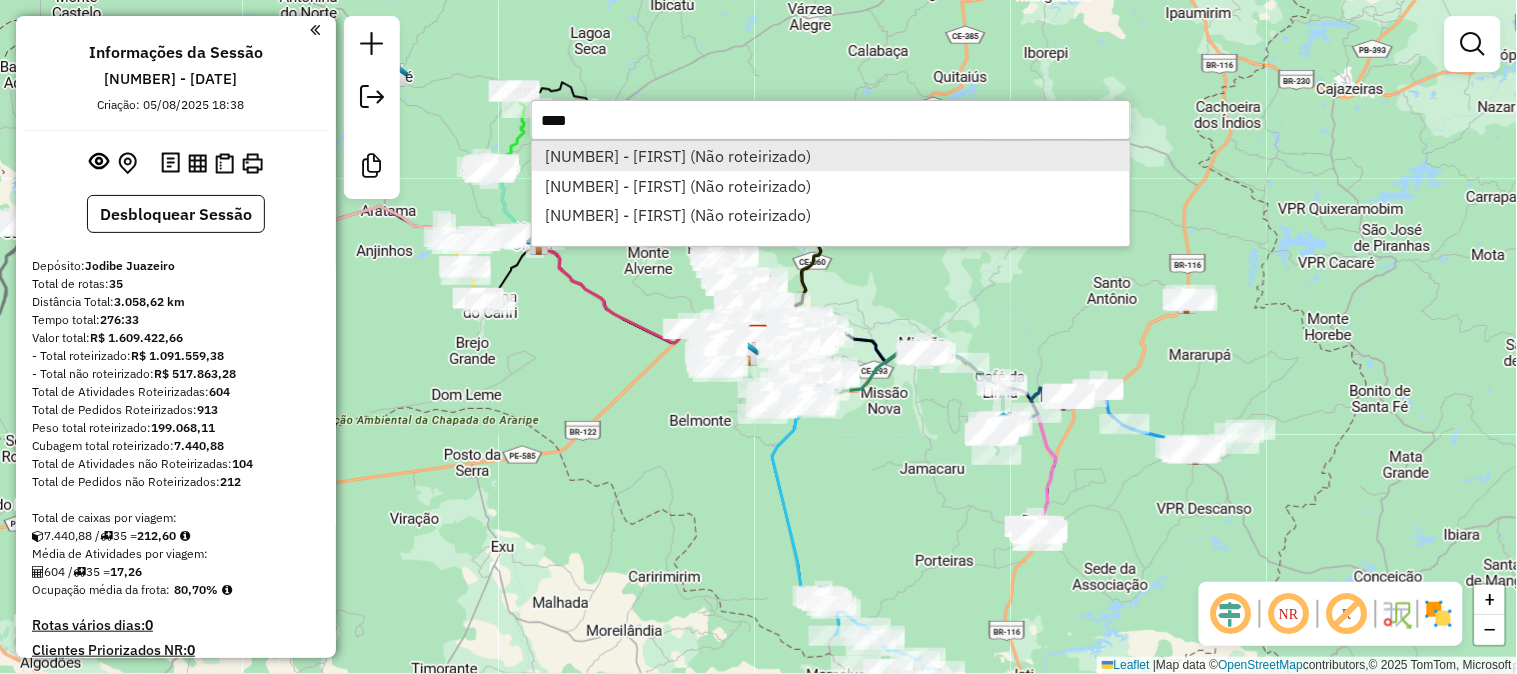 type on "****" 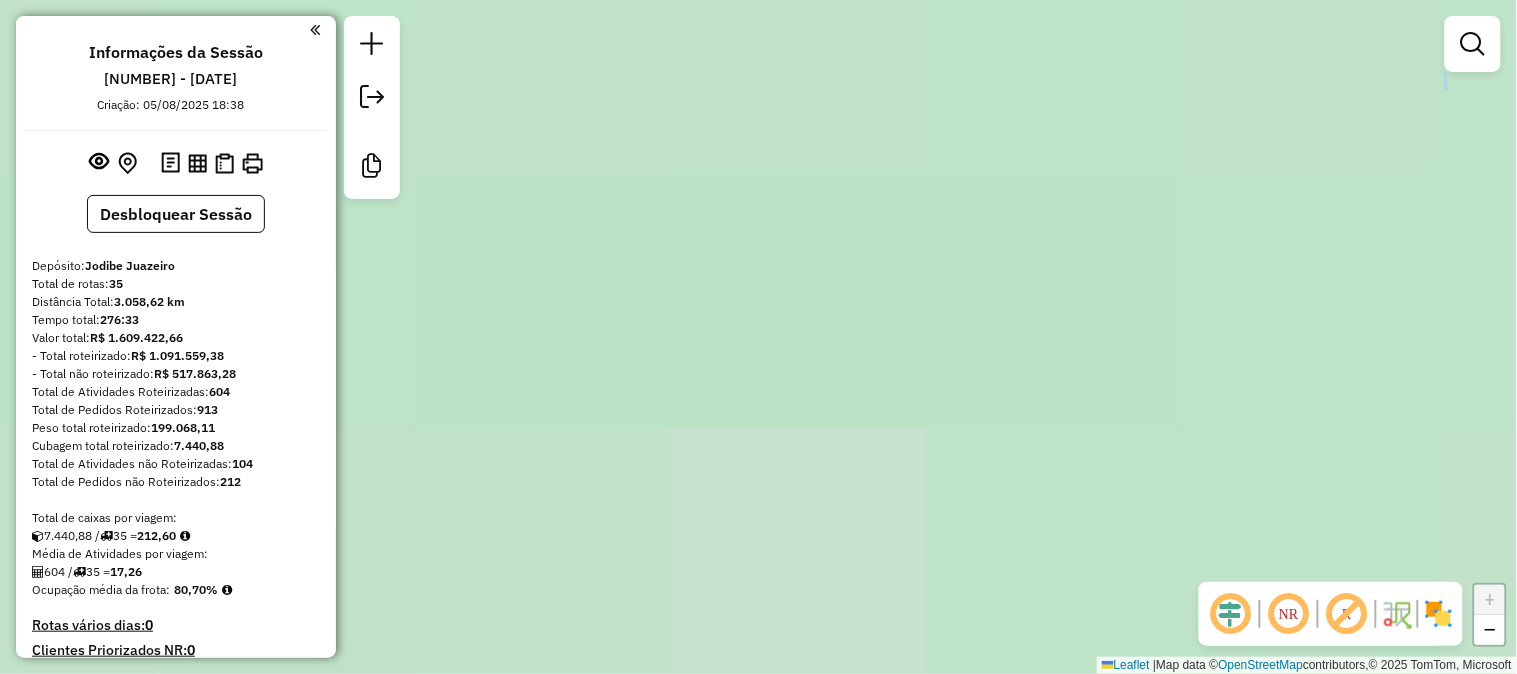 drag, startPoint x: 846, startPoint y: 543, endPoint x: 633, endPoint y: 652, distance: 239.26973 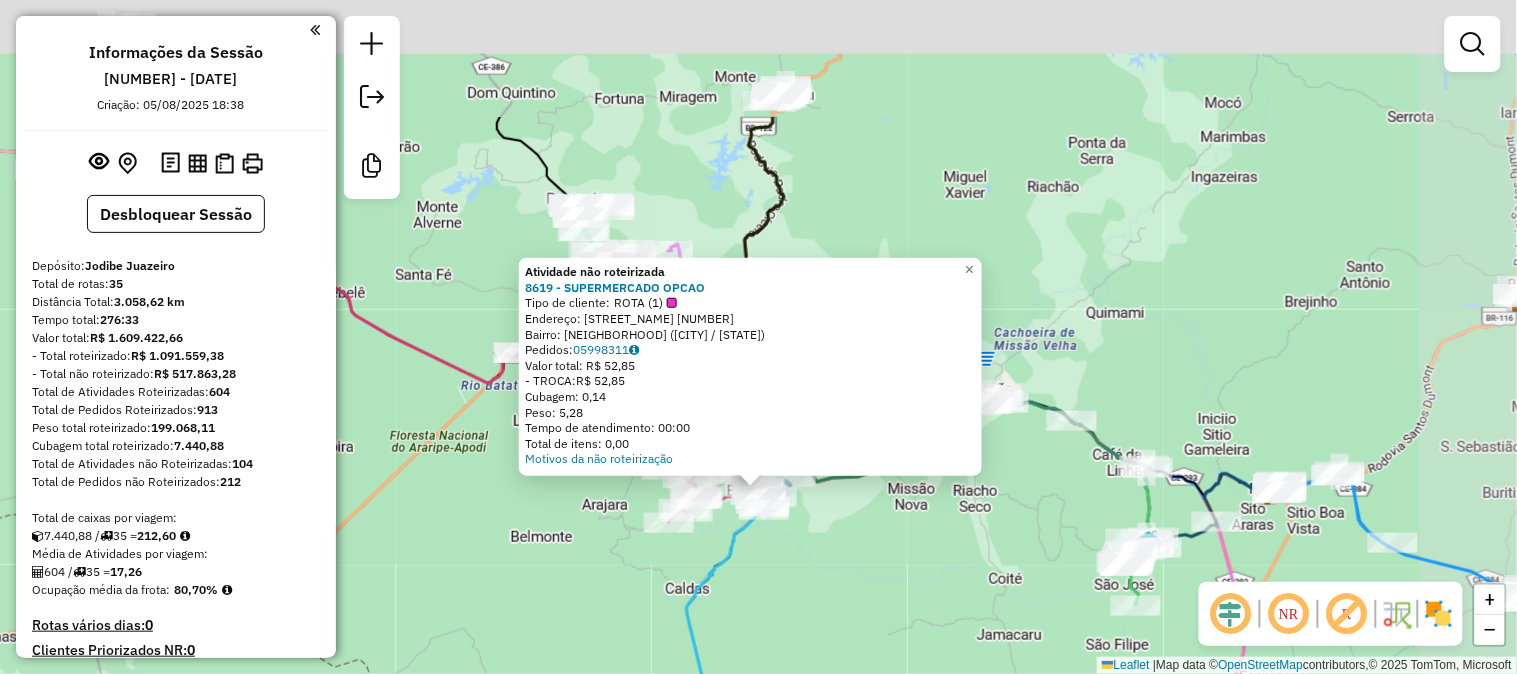 drag, startPoint x: 946, startPoint y: 382, endPoint x: 823, endPoint y: 524, distance: 187.86432 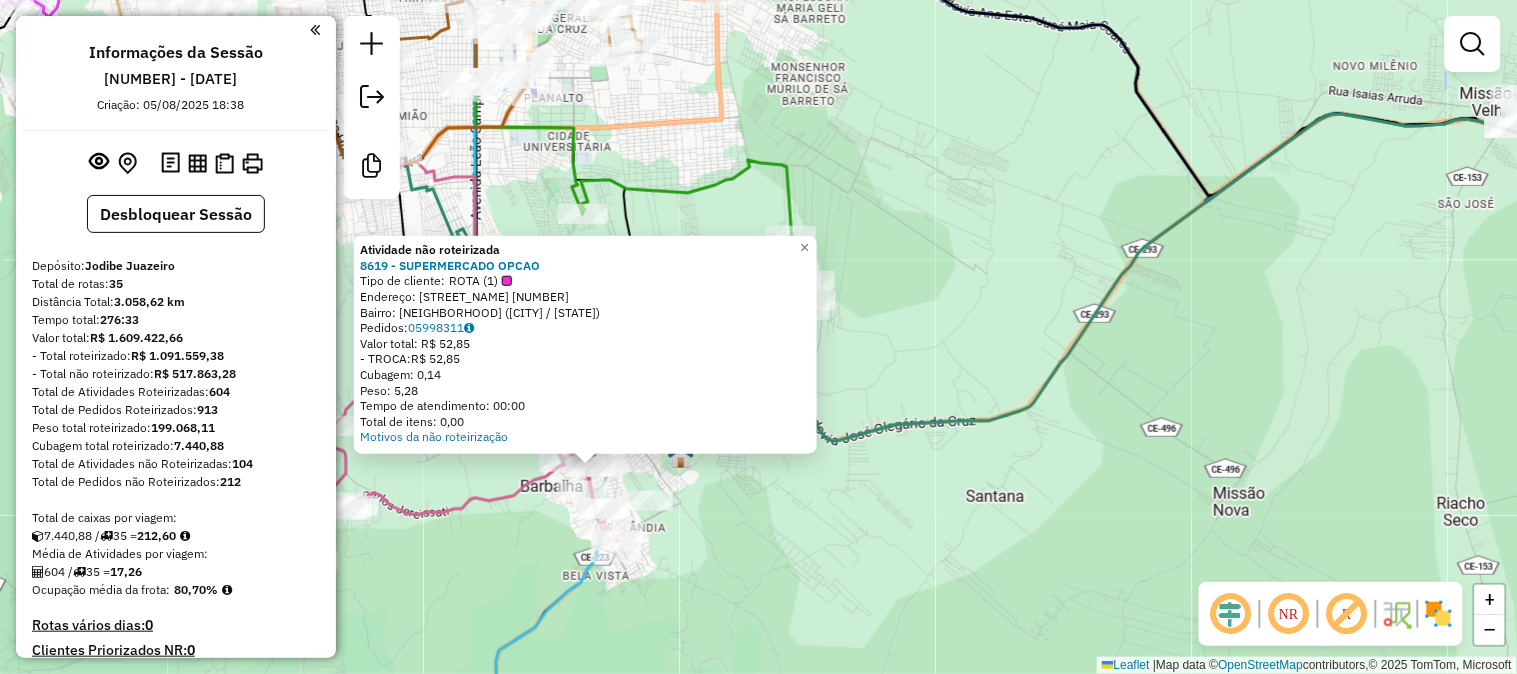 drag, startPoint x: 733, startPoint y: 543, endPoint x: 952, endPoint y: 468, distance: 231.4865 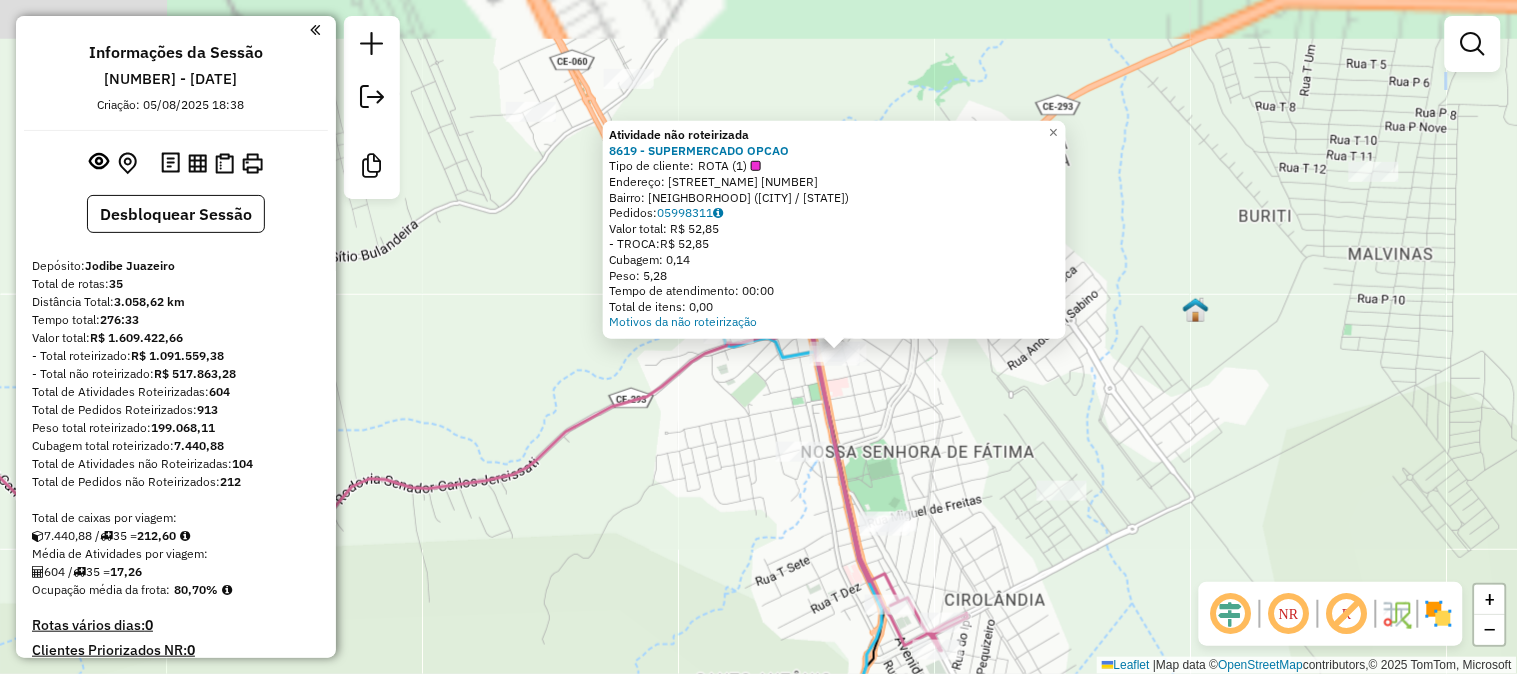 drag, startPoint x: 747, startPoint y: 340, endPoint x: 712, endPoint y: 547, distance: 209.93808 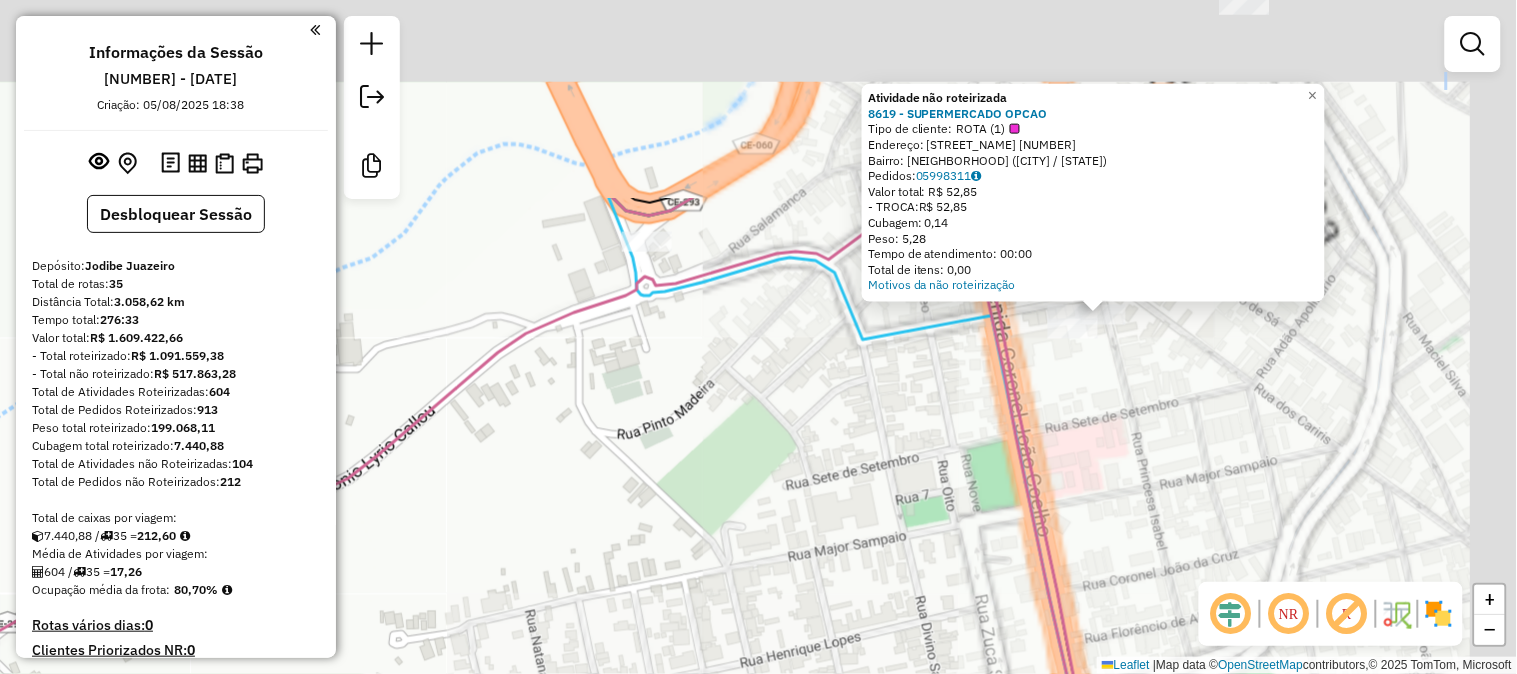 drag, startPoint x: 838, startPoint y: 317, endPoint x: 616, endPoint y: 685, distance: 429.77667 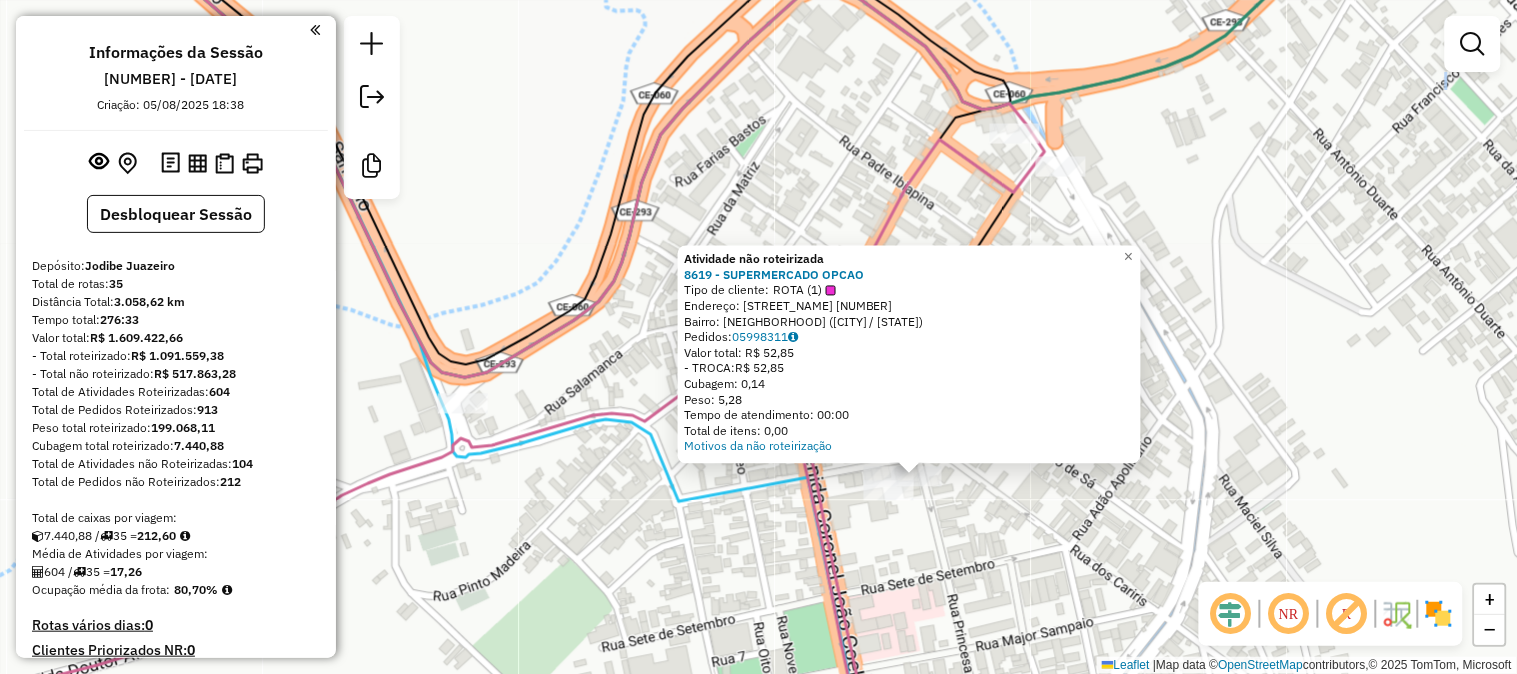 drag, startPoint x: 866, startPoint y: 455, endPoint x: 750, endPoint y: 514, distance: 130.14223 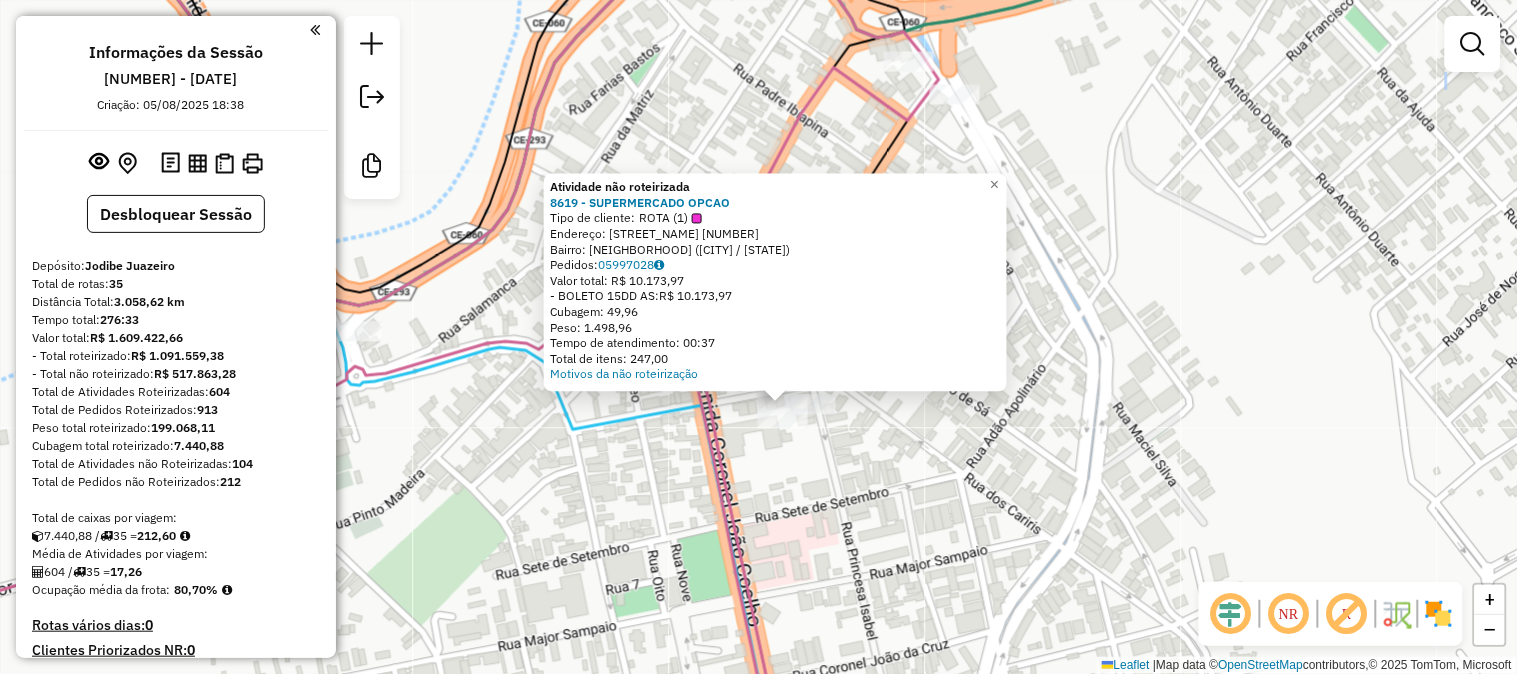 drag, startPoint x: 811, startPoint y: 421, endPoint x: 834, endPoint y: 488, distance: 70.837845 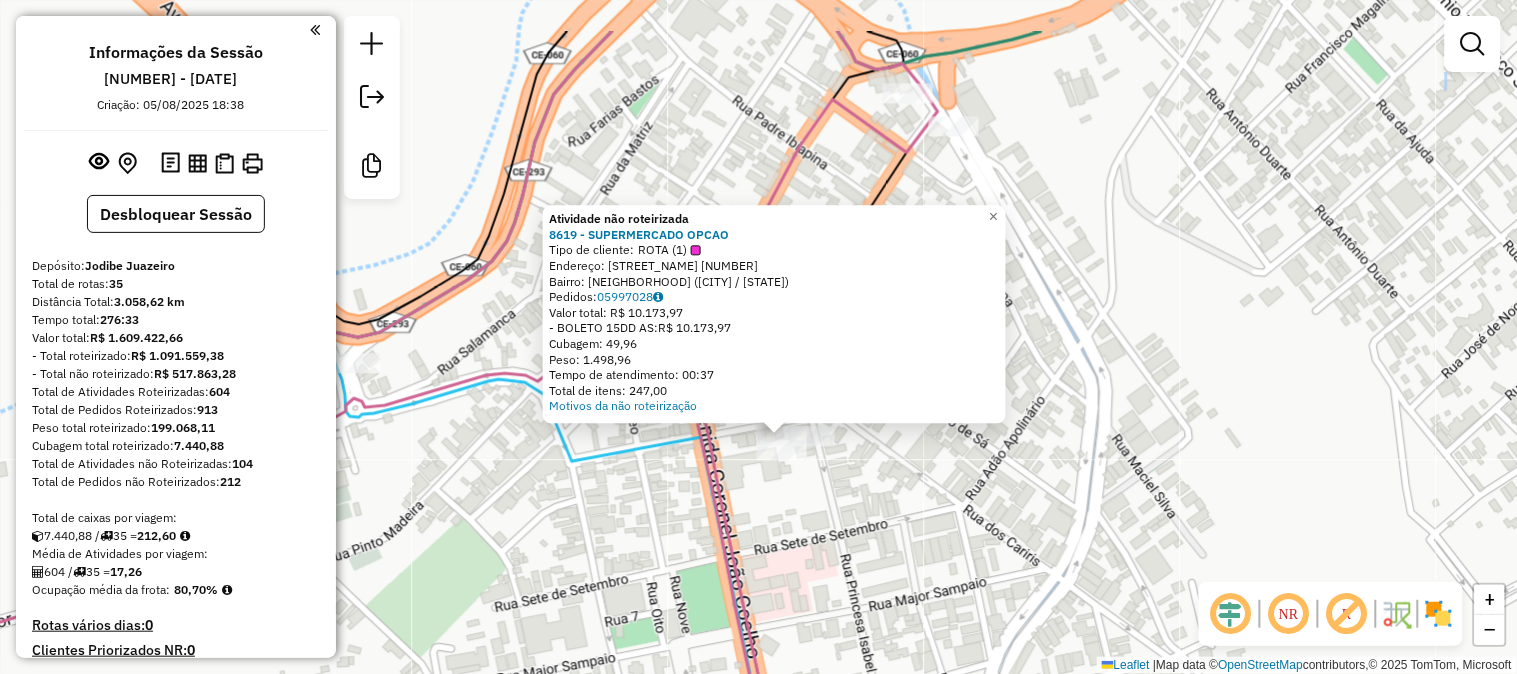 drag, startPoint x: 873, startPoint y: 407, endPoint x: 895, endPoint y: 506, distance: 101.414986 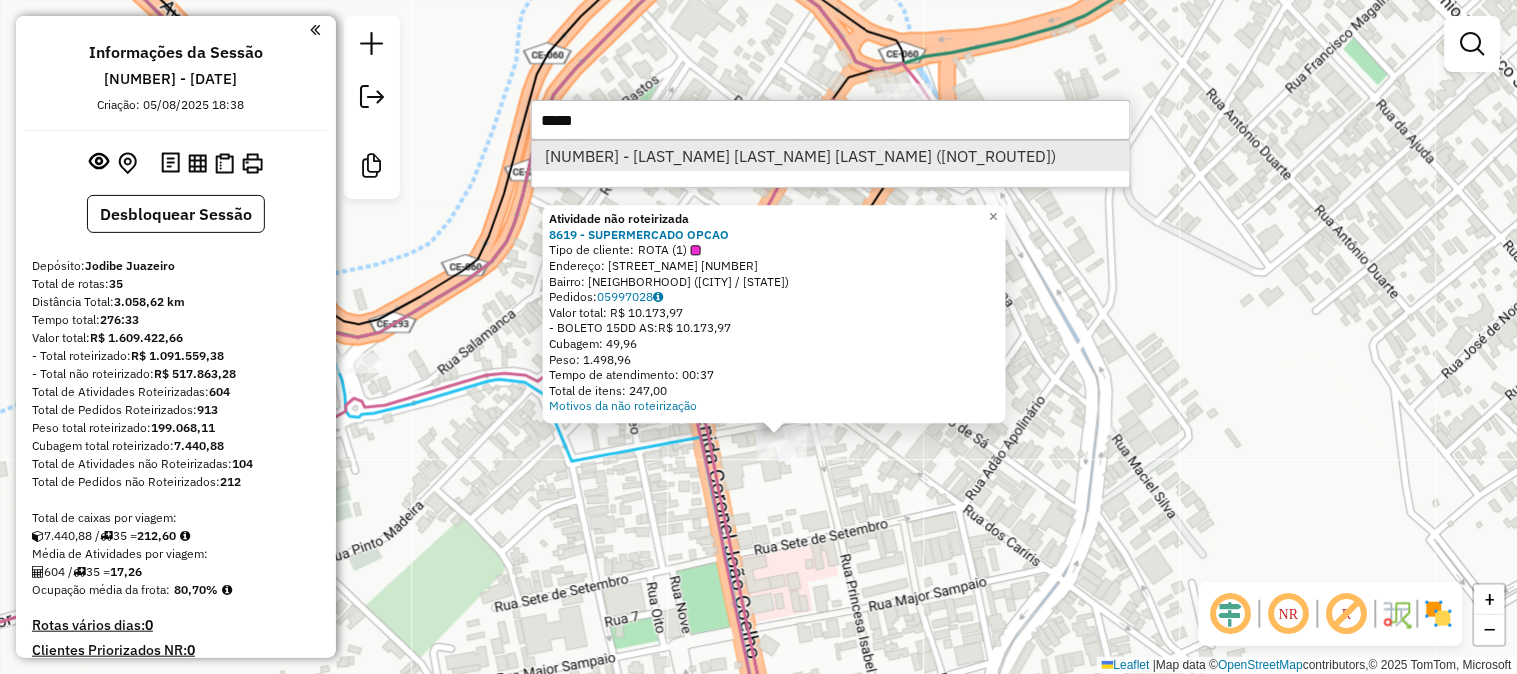 type on "*****" 